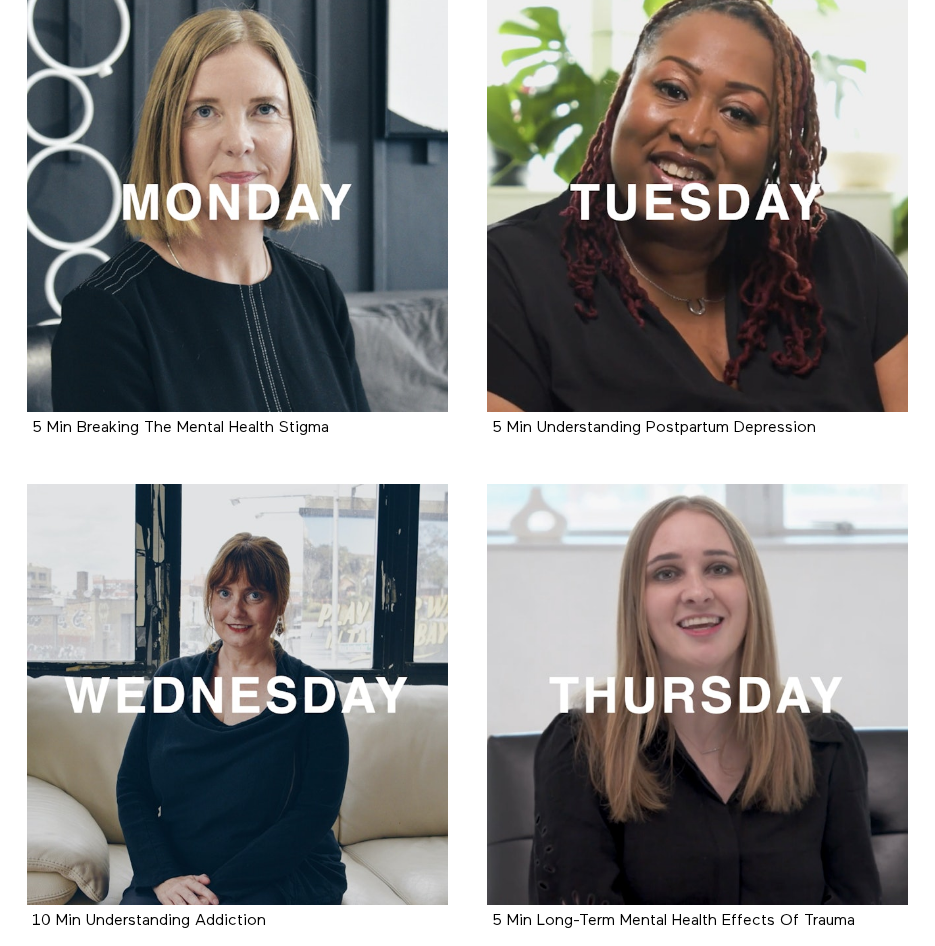 scroll, scrollTop: 432, scrollLeft: 0, axis: vertical 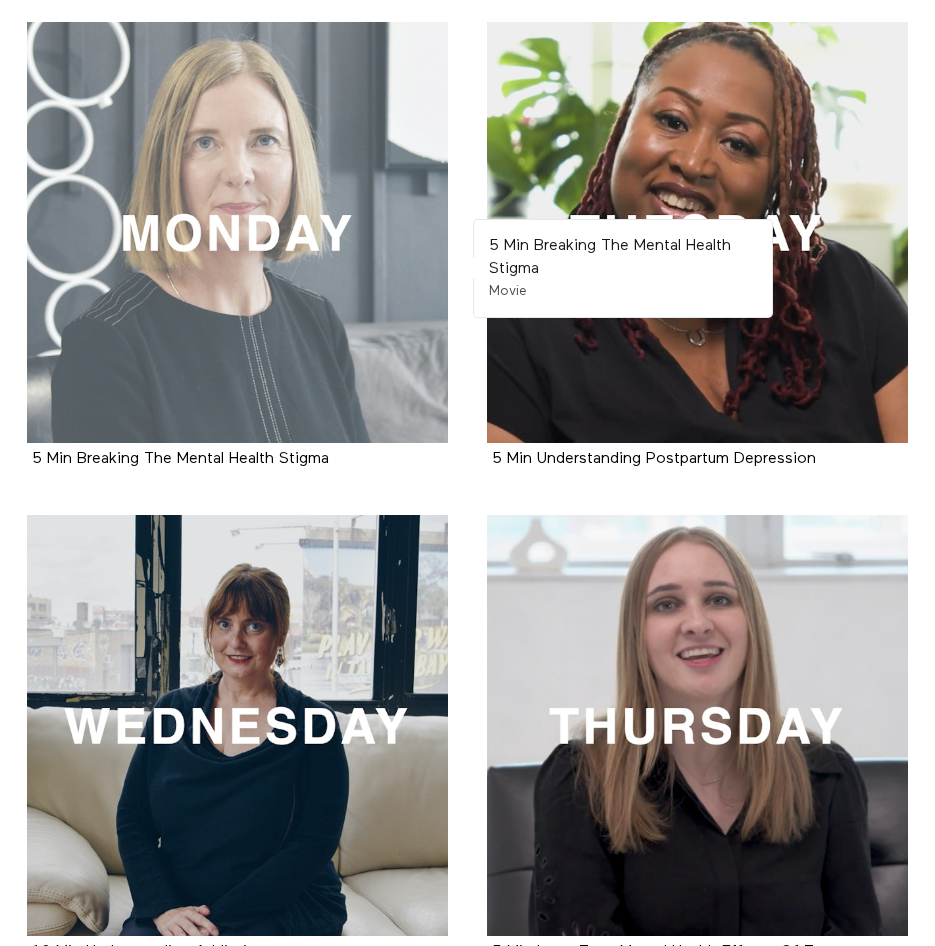 click at bounding box center (237, 232) 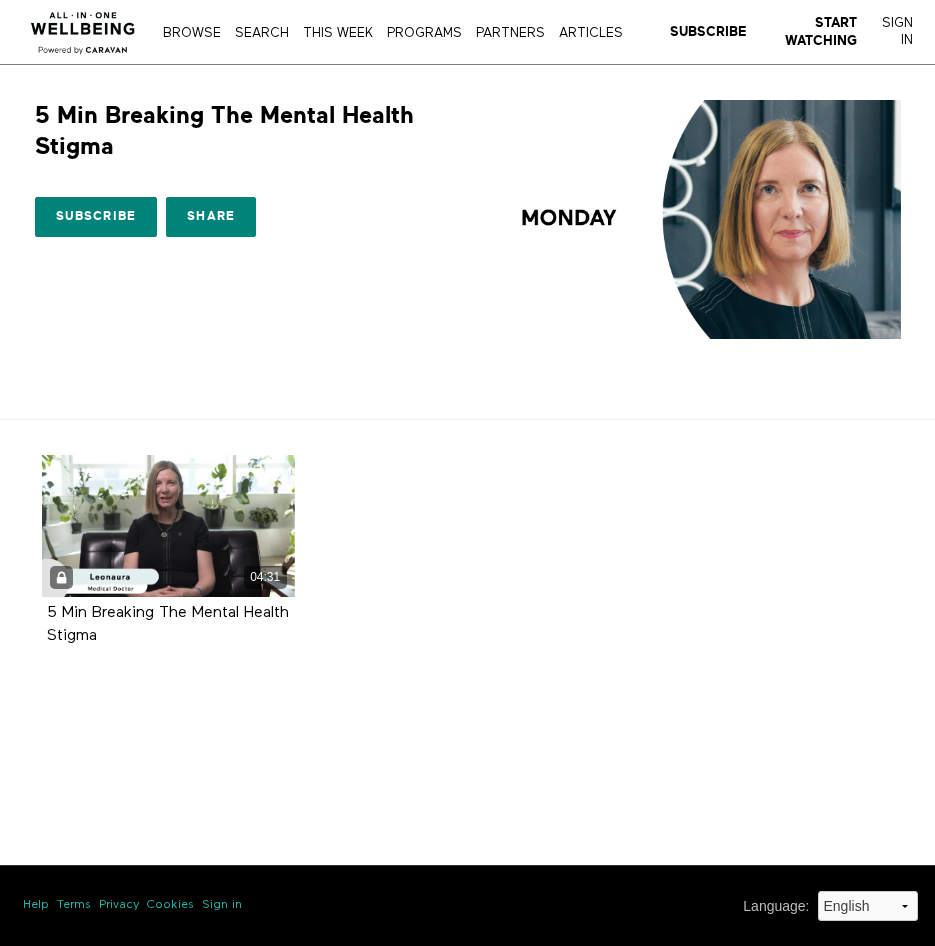 scroll, scrollTop: 0, scrollLeft: 0, axis: both 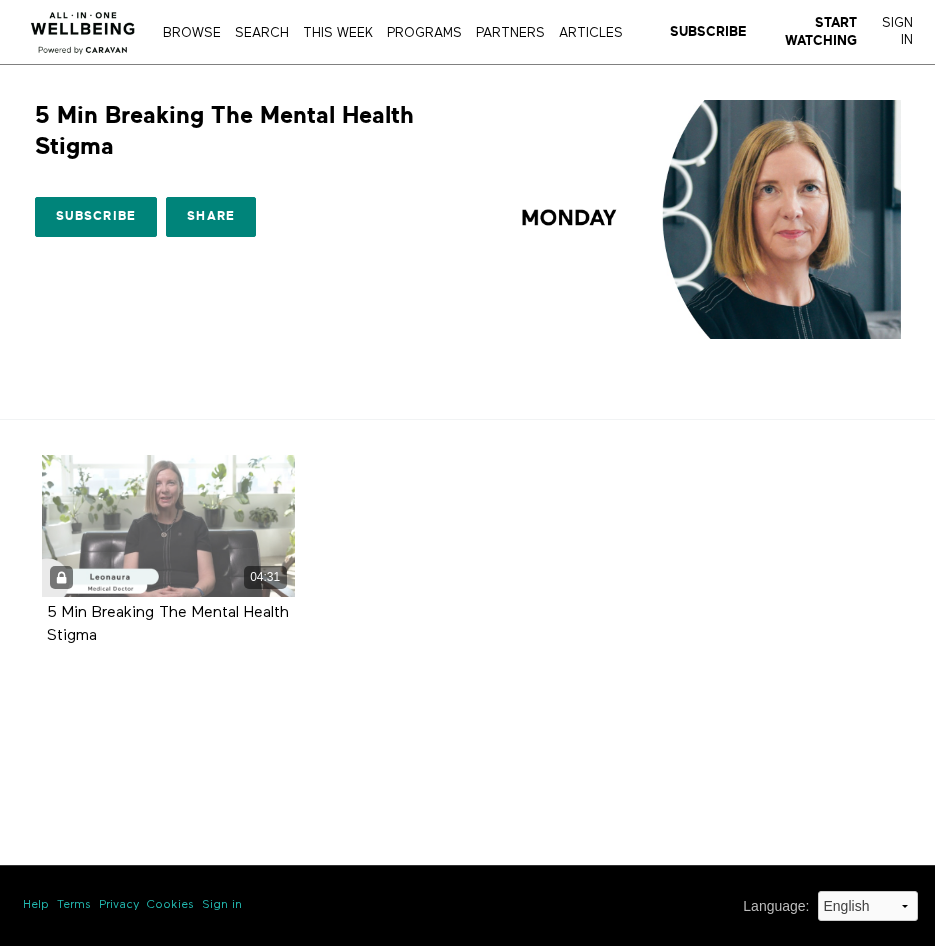 click on "04:31" at bounding box center [168, 526] 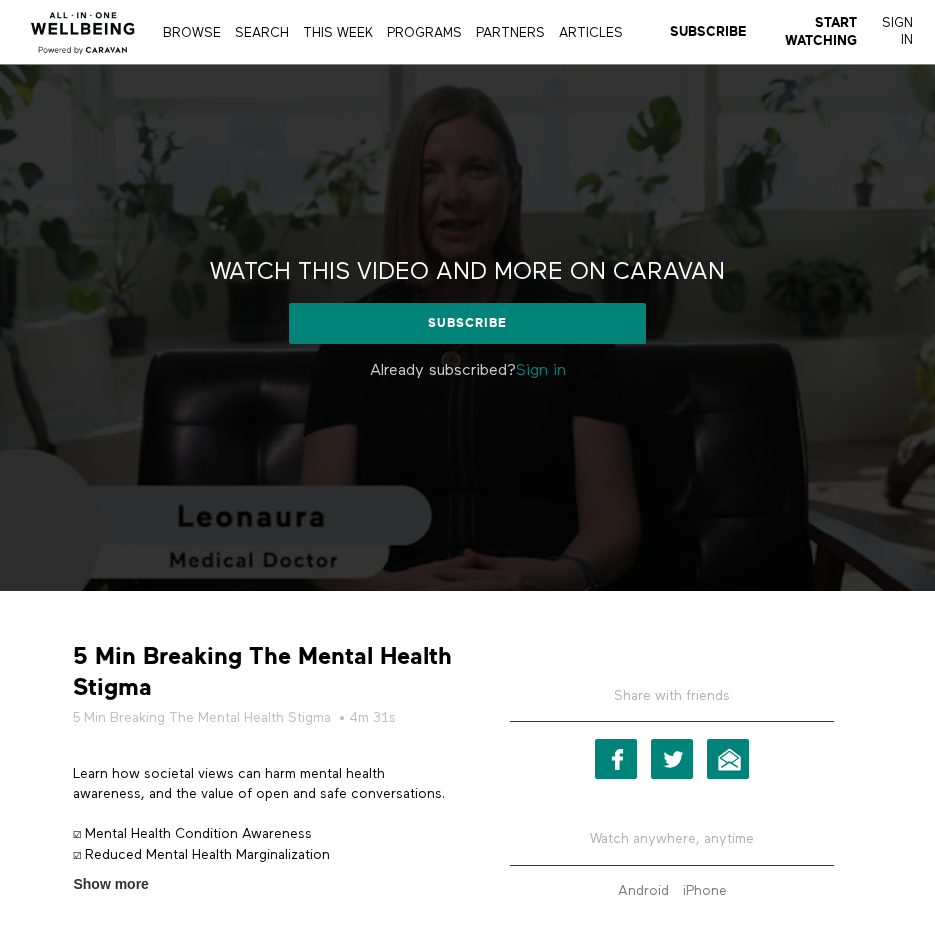 scroll, scrollTop: 0, scrollLeft: 0, axis: both 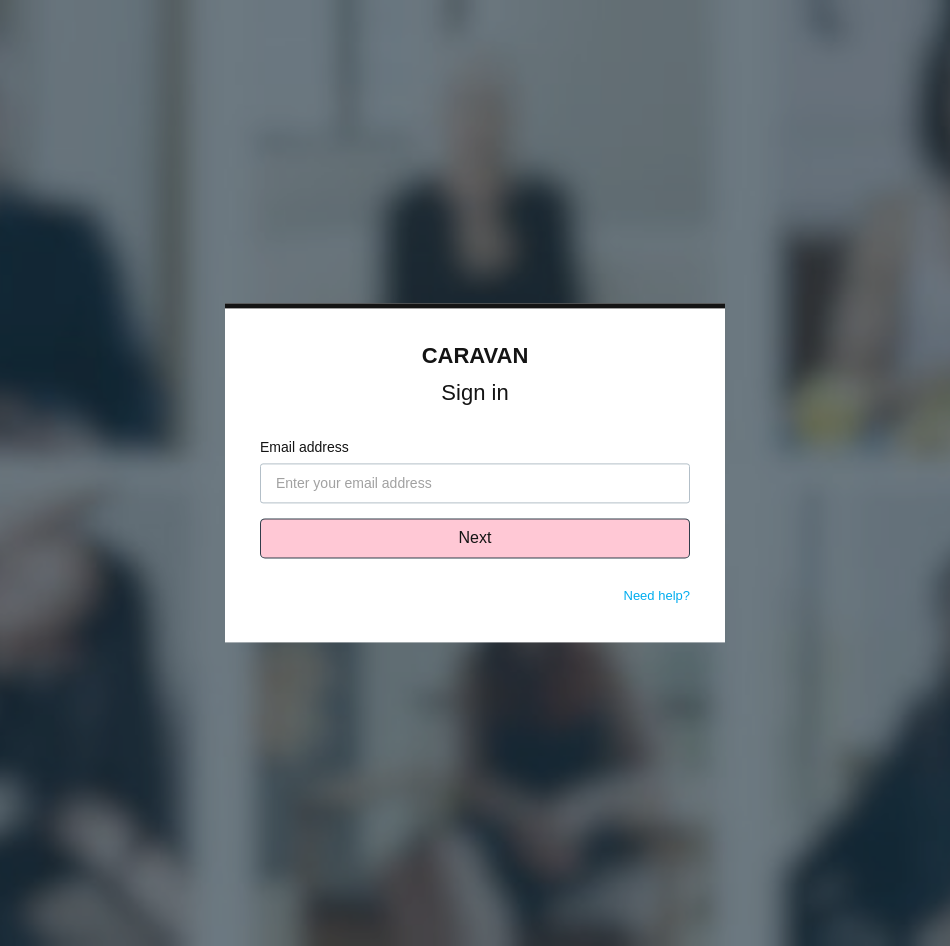 click on "Email address" at bounding box center [475, 484] 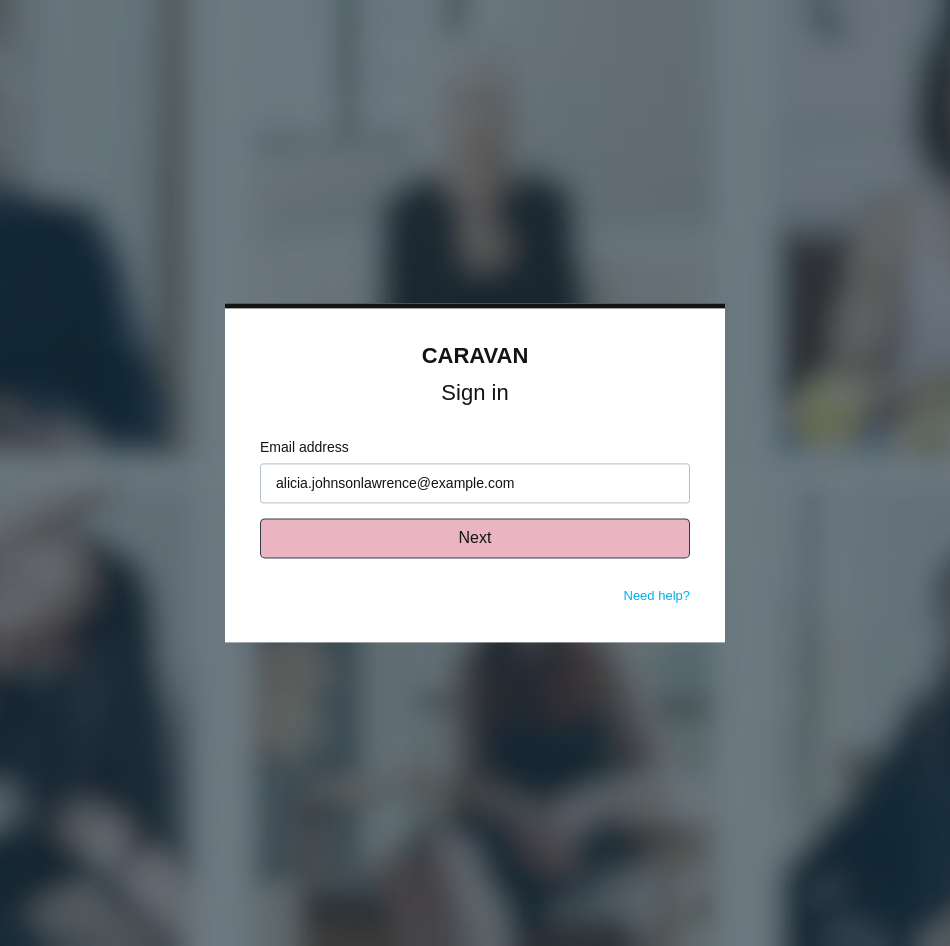 type on "alicia.johnsonlawrence@example.com" 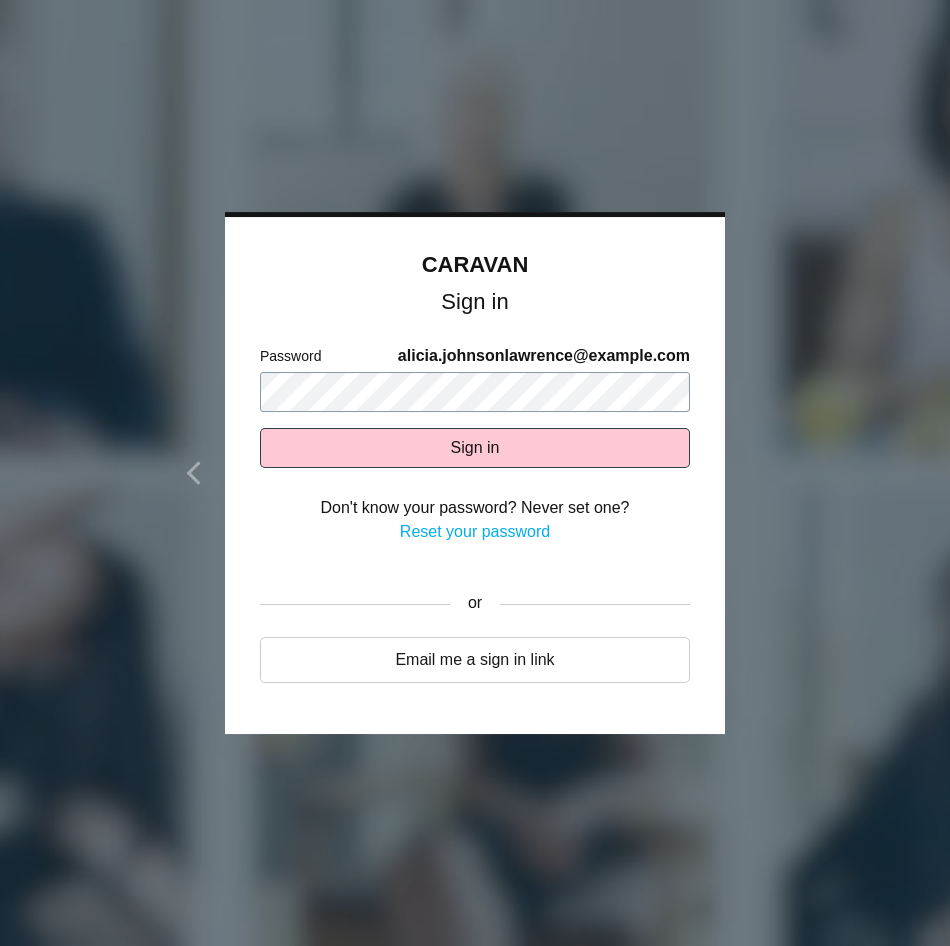 click on "Sign in" at bounding box center (475, 448) 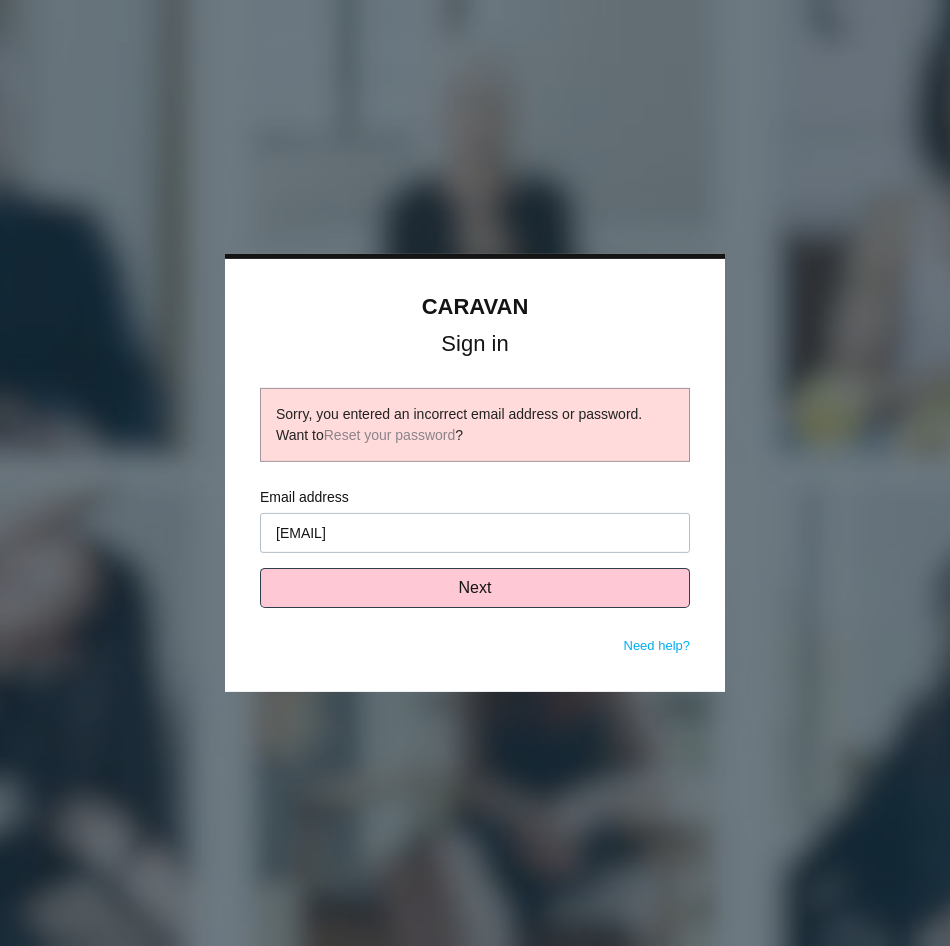 scroll, scrollTop: 0, scrollLeft: 0, axis: both 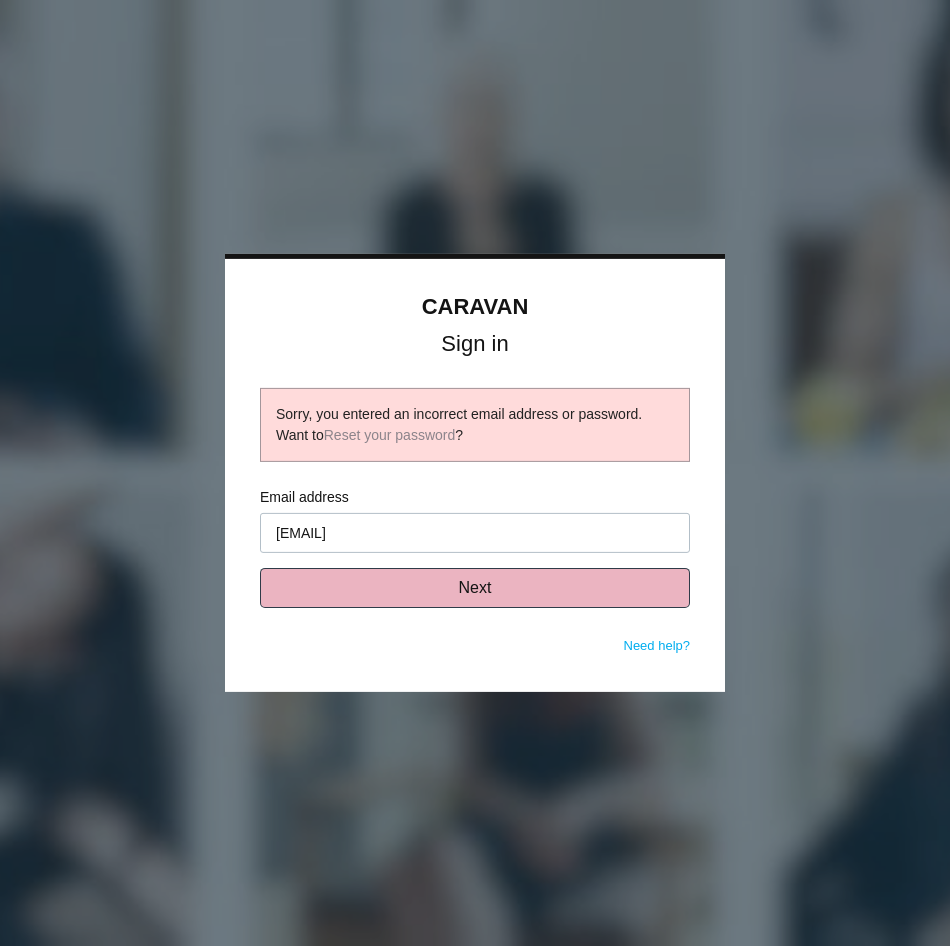click on "Next" at bounding box center [475, 588] 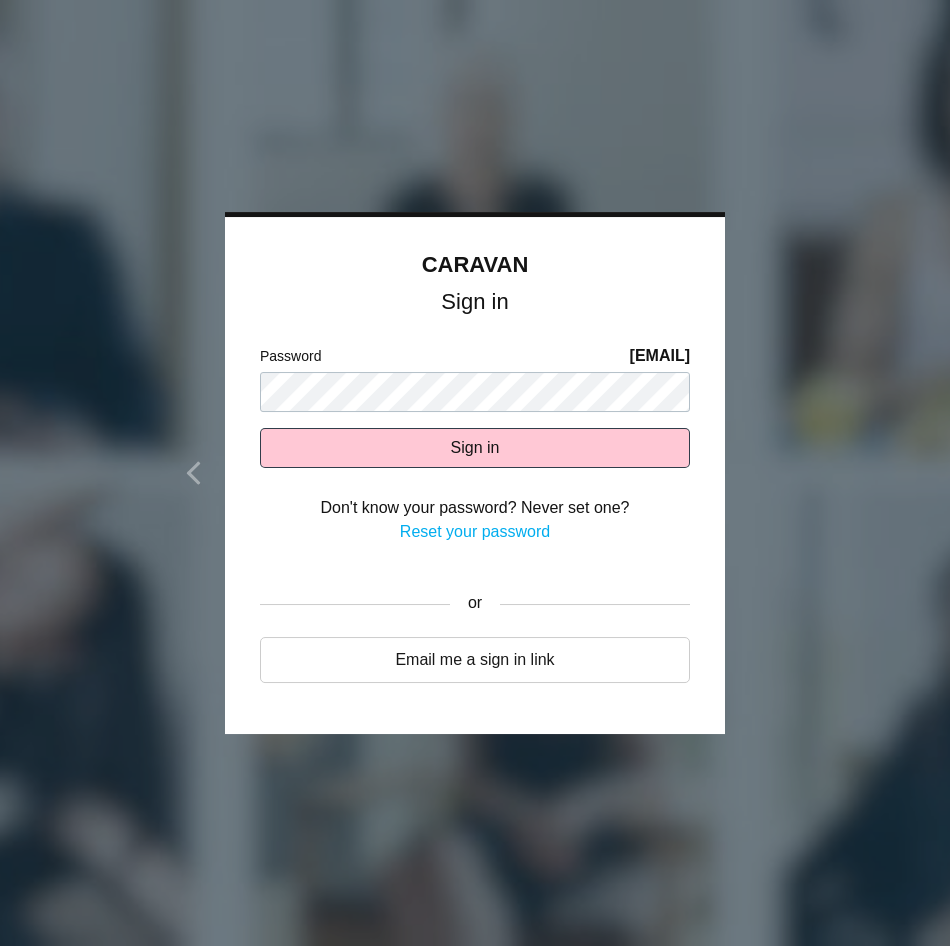 click on "Password
alicia.johnsonlawrence@aa.com
Sign in
Don't know your password?  Never set one?
Reset your password" at bounding box center [475, 455] 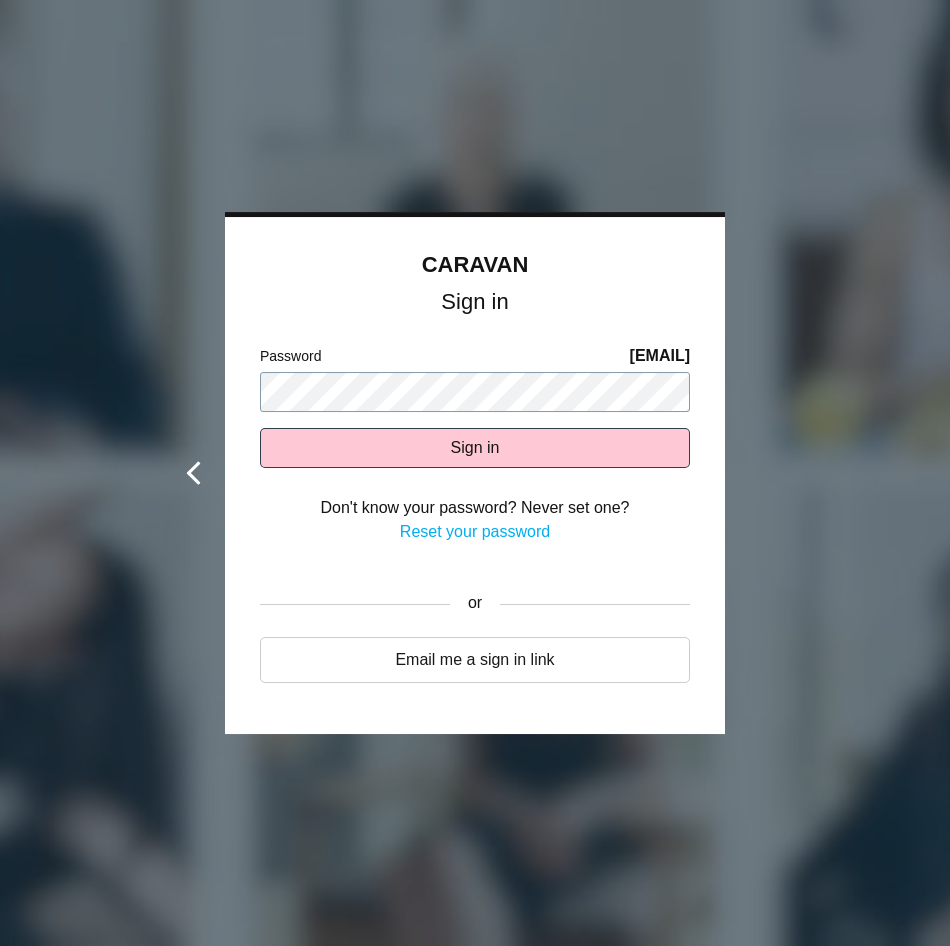 click on "CARAVAN
Sign in
Sorry, you entered an incorrect email address or password. Want to  Reset your password ?
Email address
alicia.johnsonlawrence@aa.com
Next
Need help?
Password
alicia.johnsonlawrence@aa.com
Sign in
Don't know your password?  Never set one?" at bounding box center (475, 473) 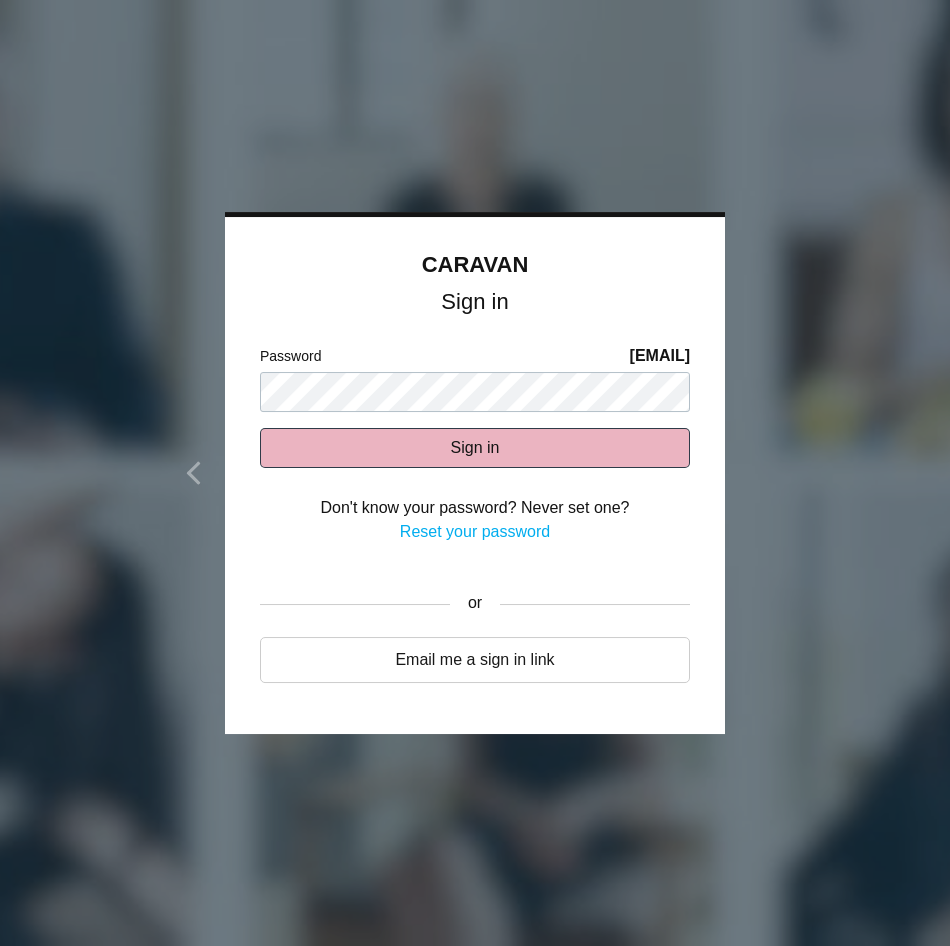 click on "Sign in" at bounding box center [475, 448] 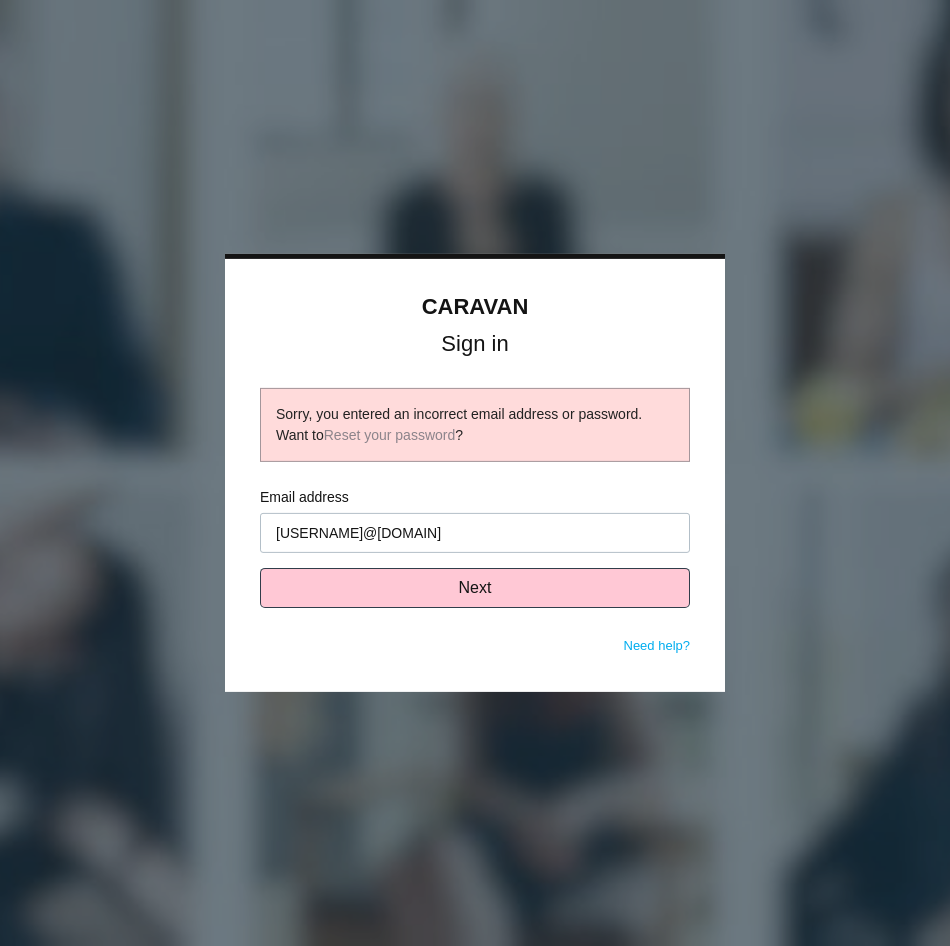 scroll, scrollTop: 0, scrollLeft: 0, axis: both 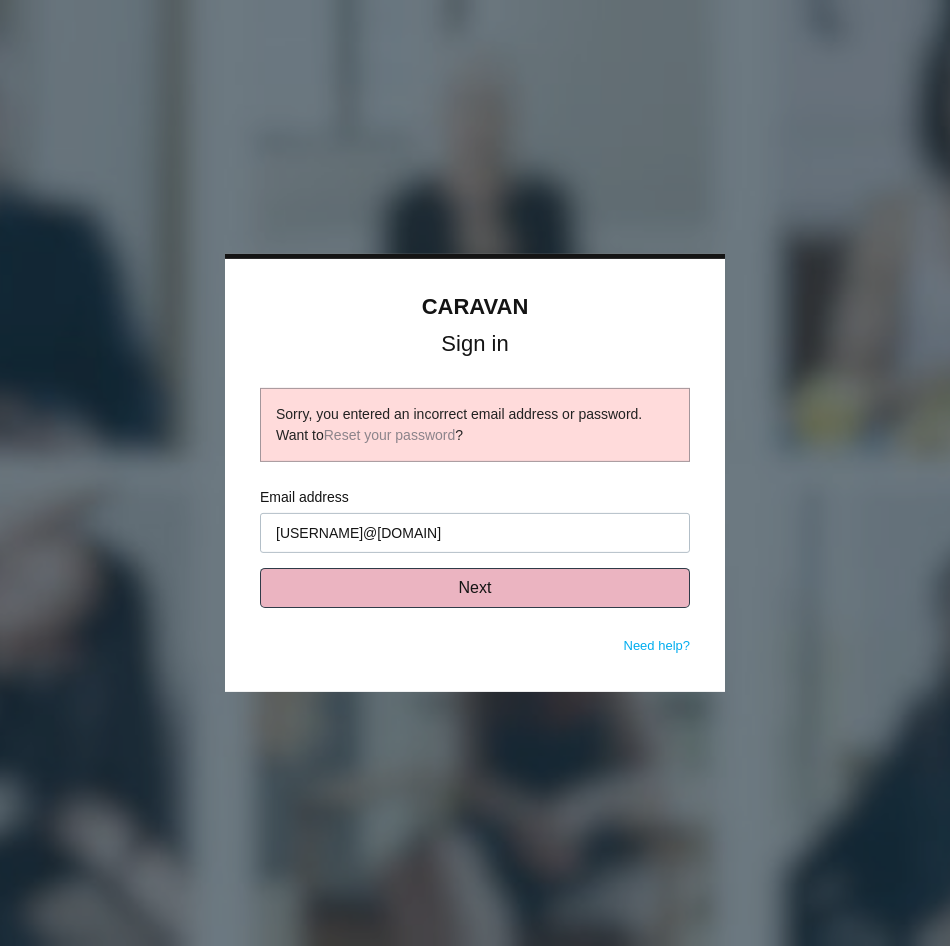 click on "Next" at bounding box center [475, 588] 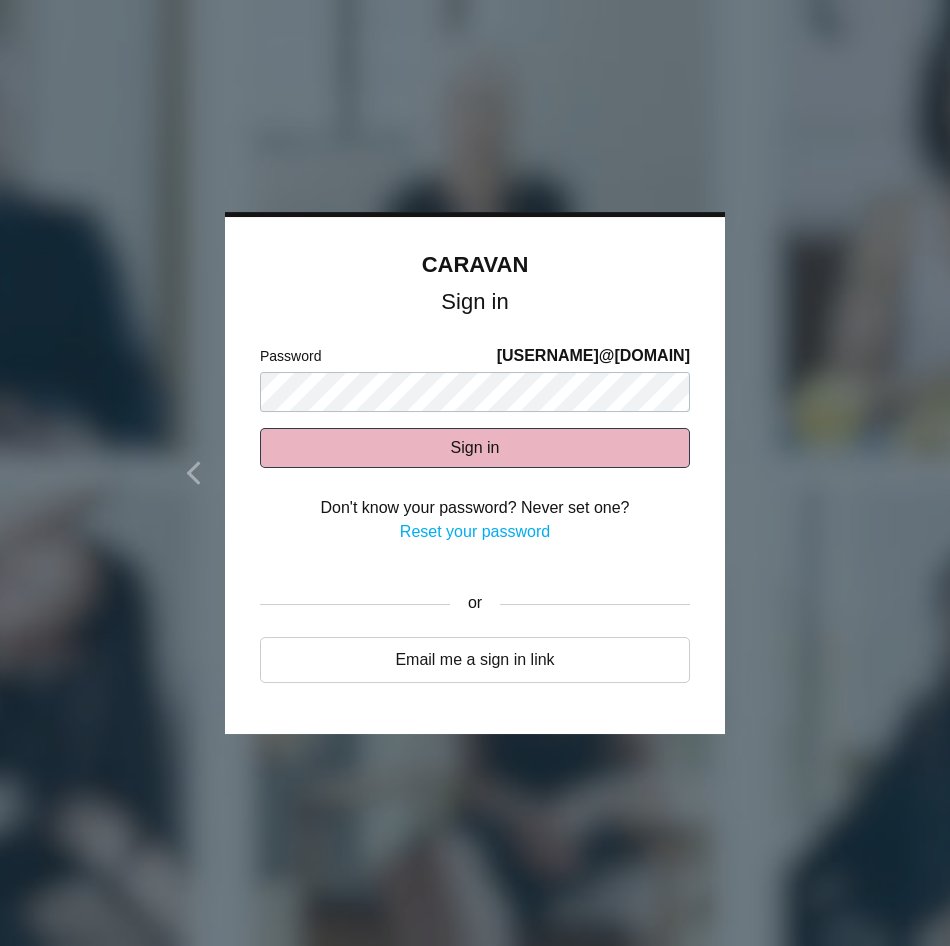 click on "Sign in" at bounding box center (475, 448) 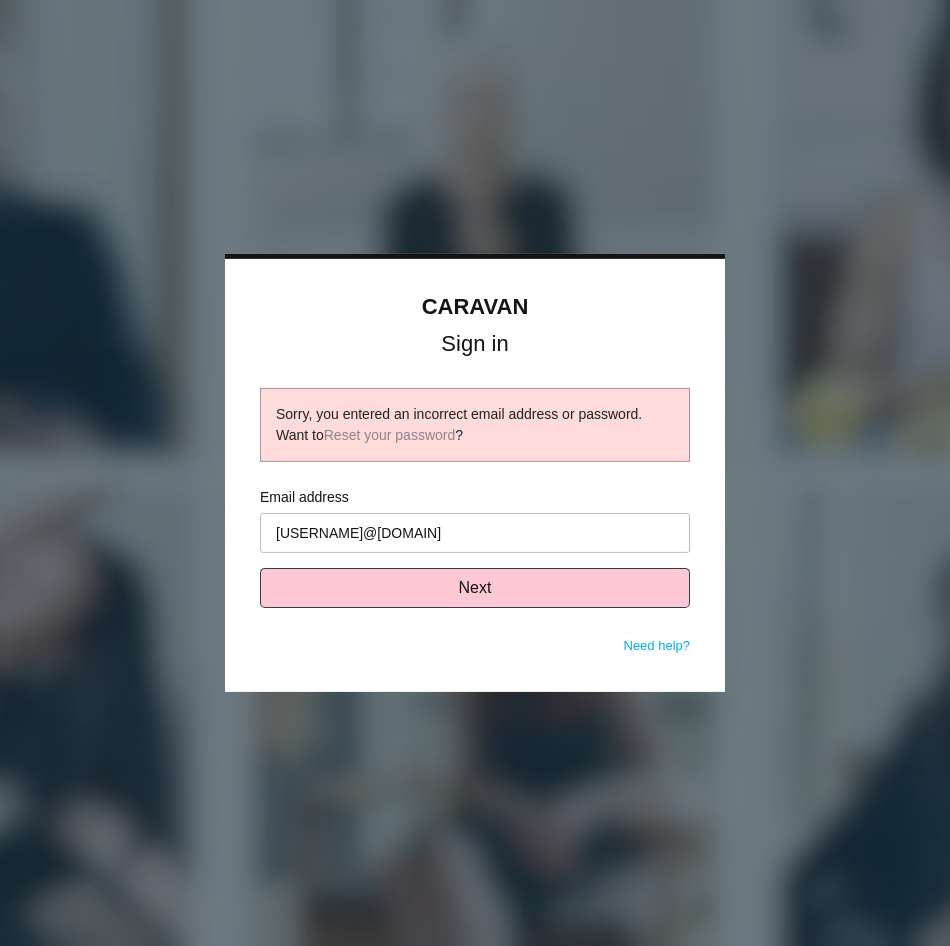 scroll, scrollTop: 0, scrollLeft: 0, axis: both 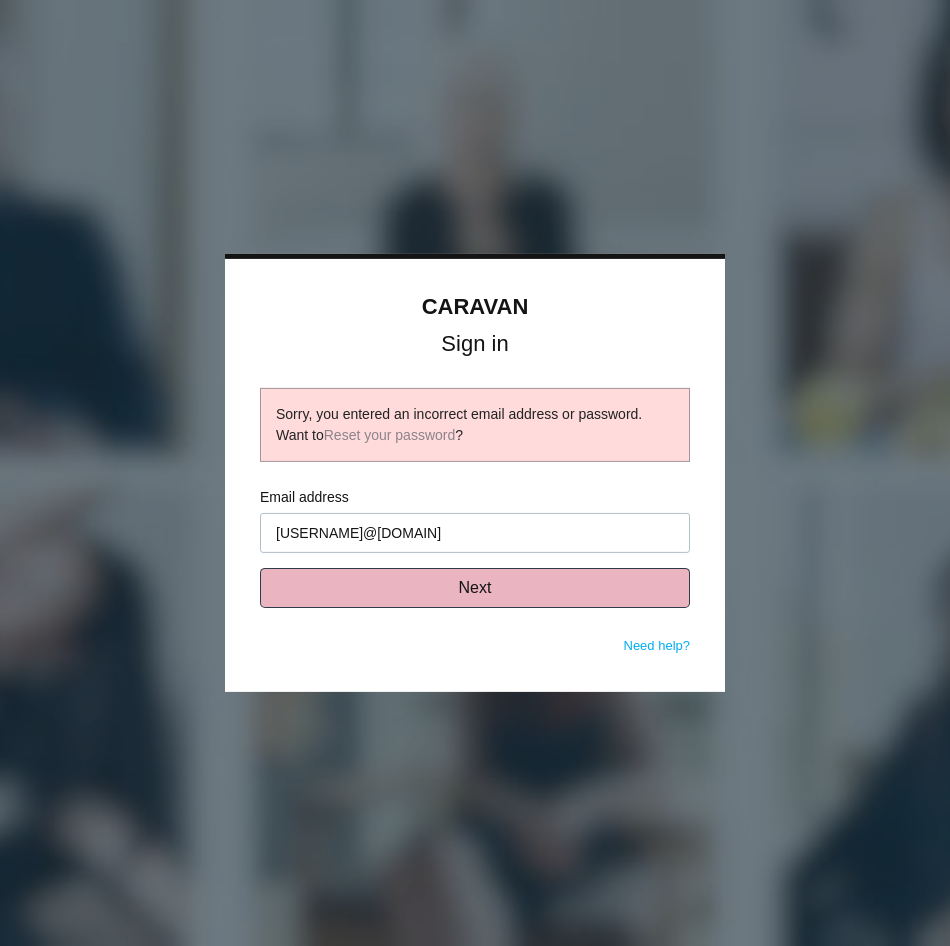 click on "Next" at bounding box center [475, 588] 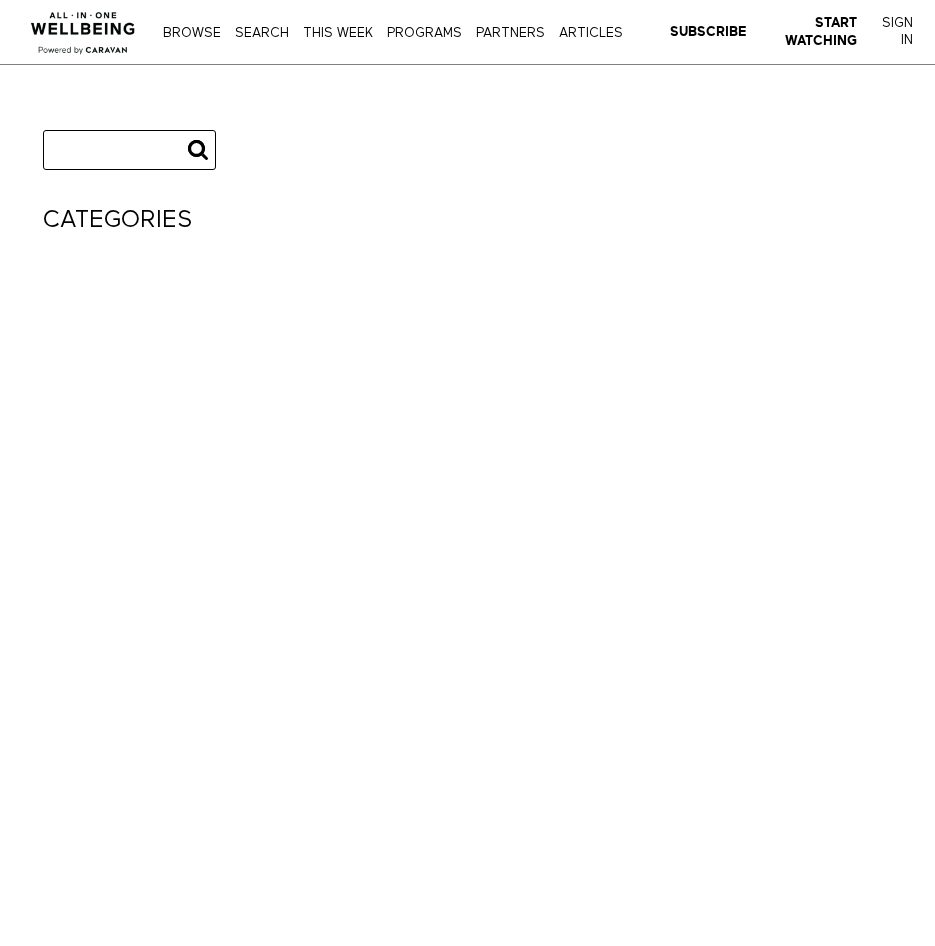 scroll, scrollTop: 0, scrollLeft: 0, axis: both 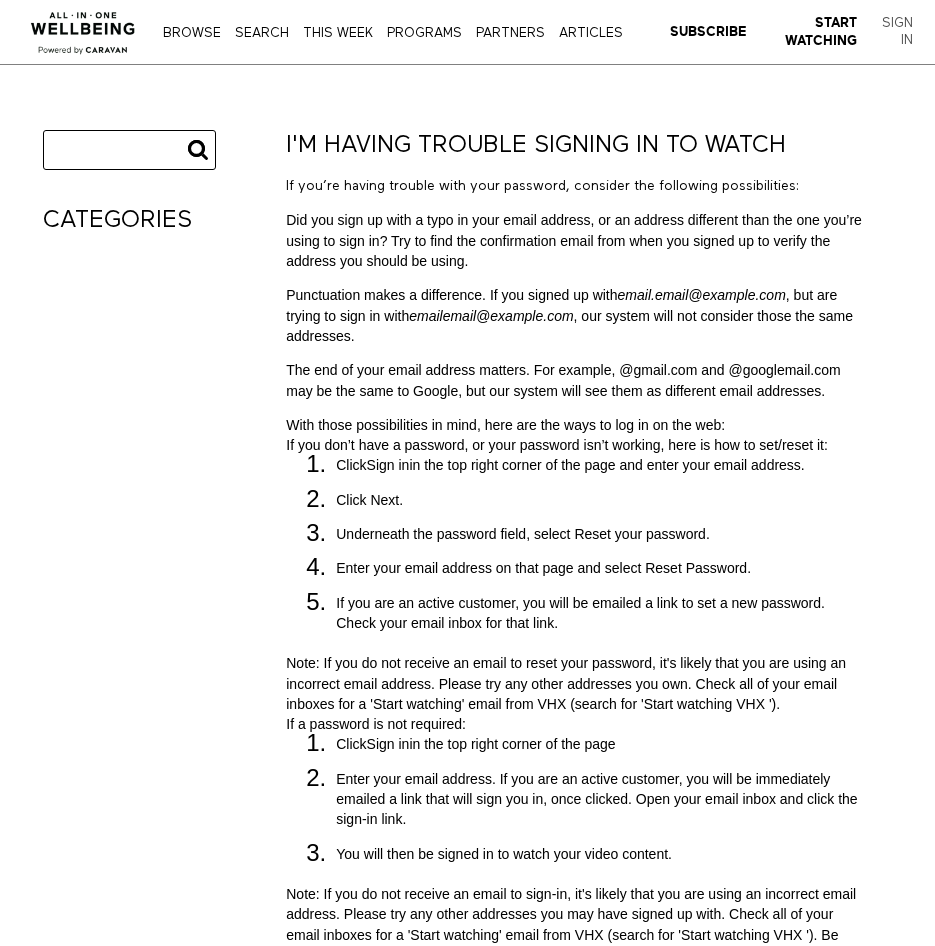 click on "Sign In" at bounding box center (895, 32) 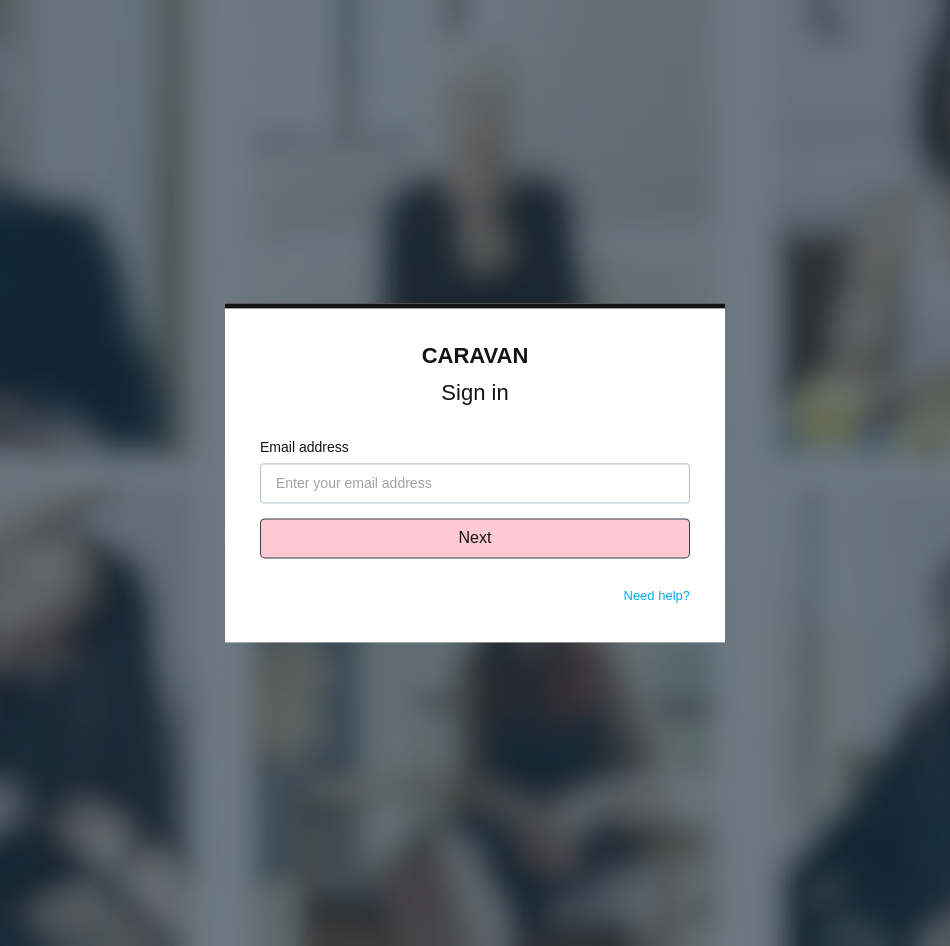 scroll, scrollTop: 0, scrollLeft: 0, axis: both 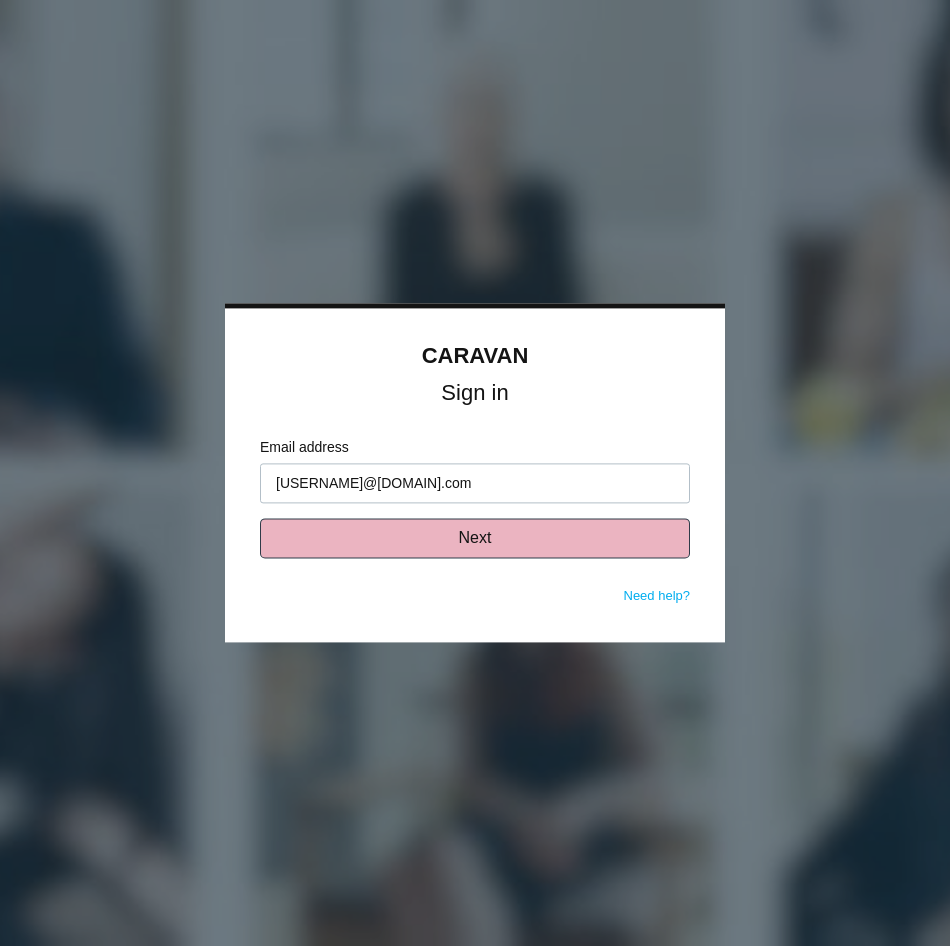 click on "Next" at bounding box center [475, 539] 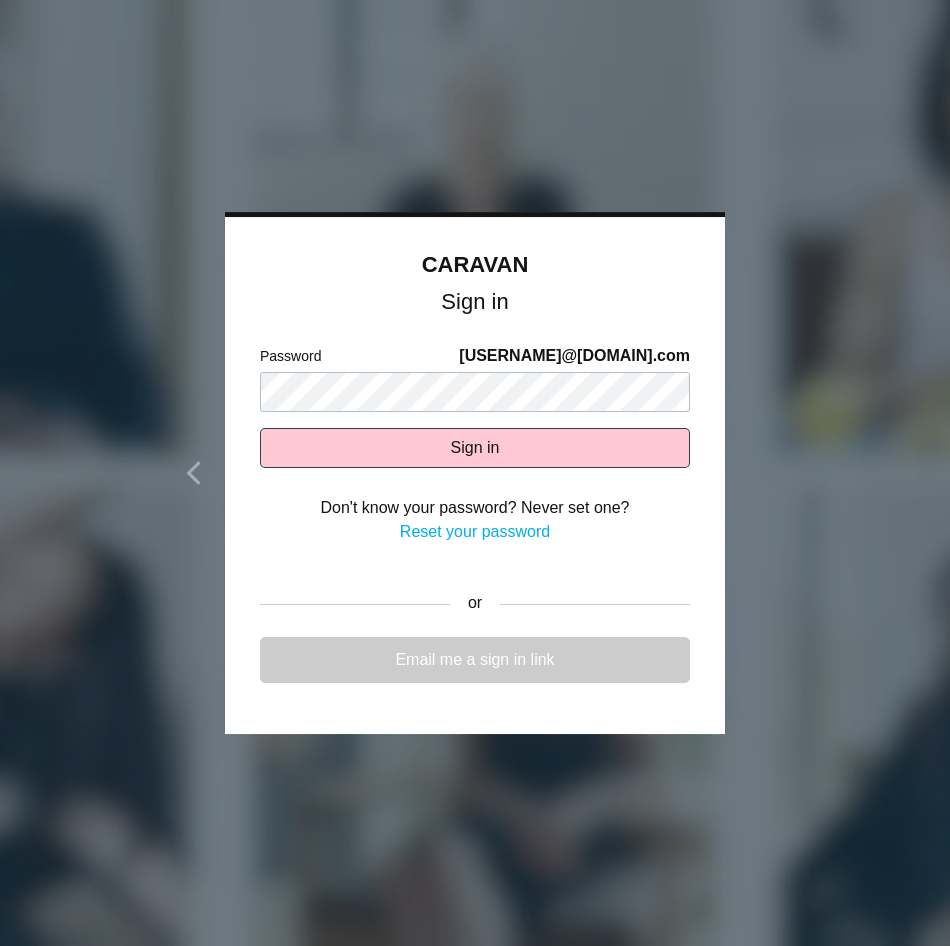 click on "Email me a sign in link" at bounding box center (475, 660) 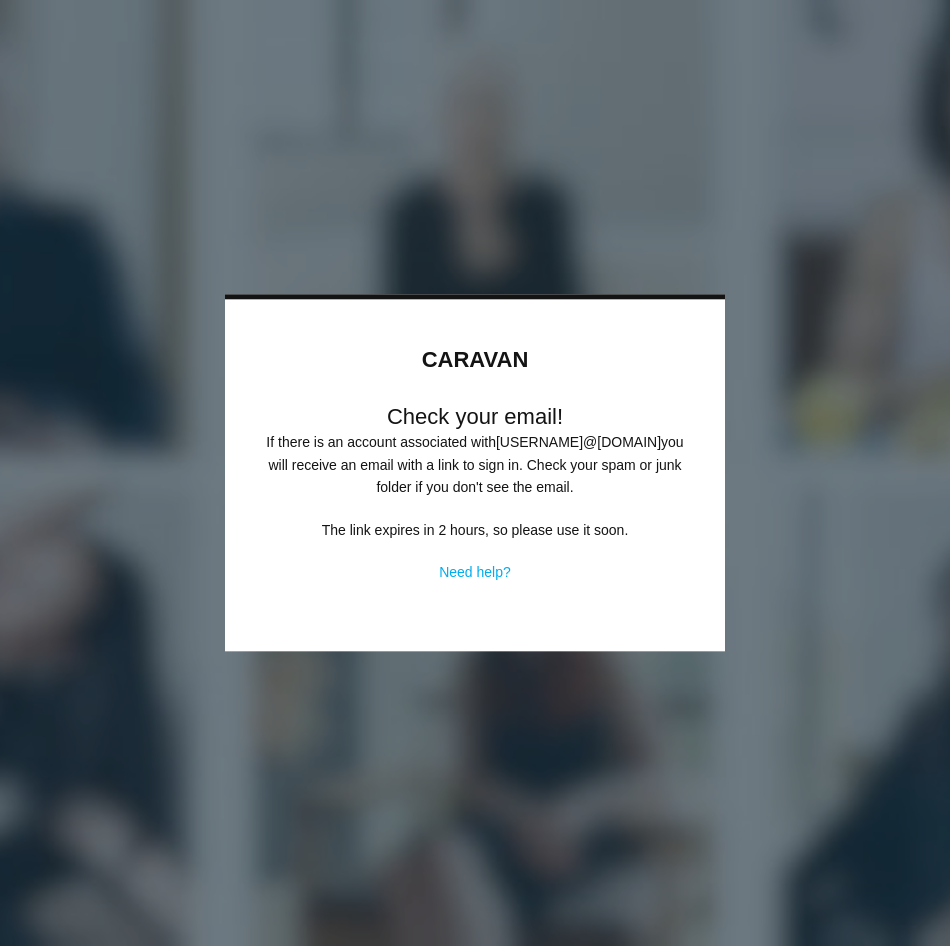 scroll, scrollTop: 0, scrollLeft: 0, axis: both 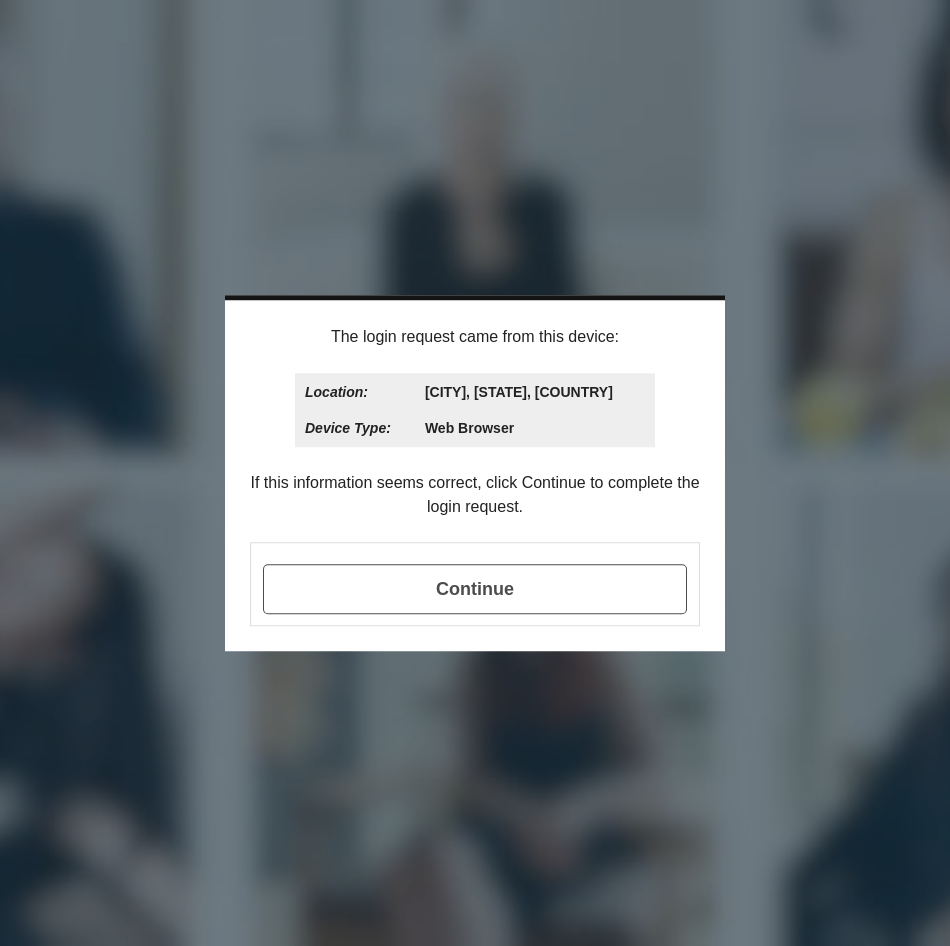 click on "Continue" at bounding box center (475, 589) 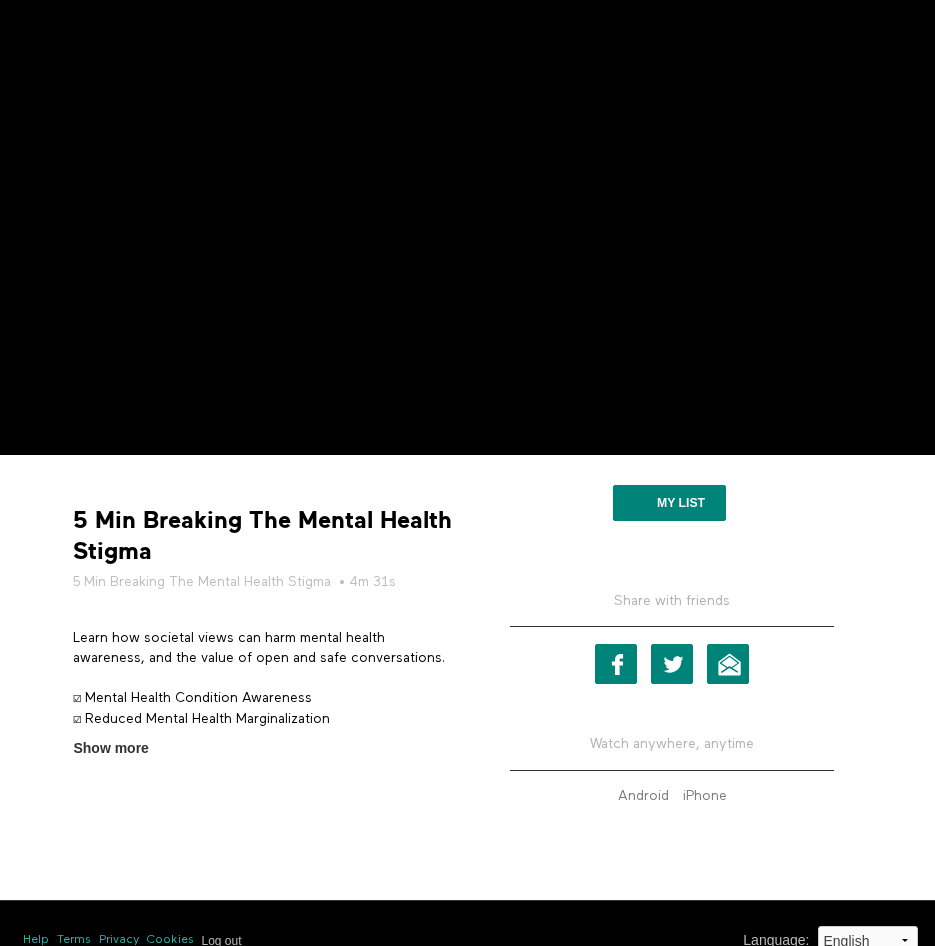 scroll, scrollTop: 172, scrollLeft: 0, axis: vertical 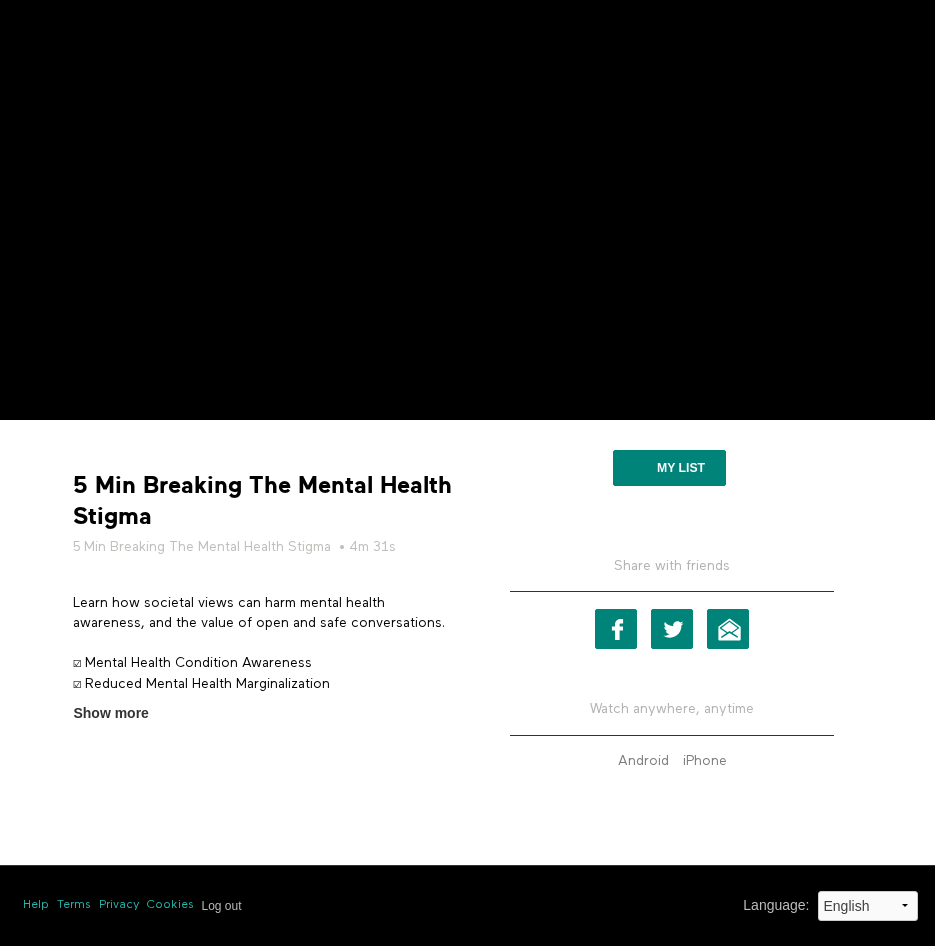 click on "Show more" at bounding box center (110, 713) 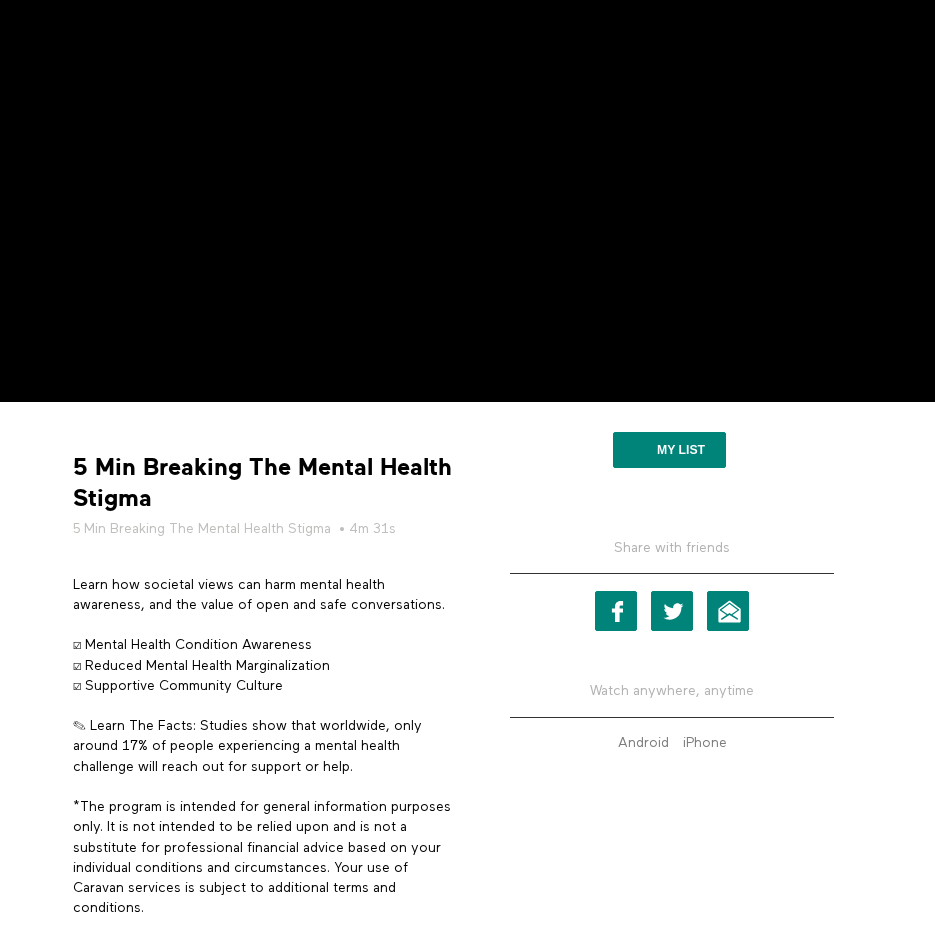 scroll, scrollTop: 154, scrollLeft: 0, axis: vertical 